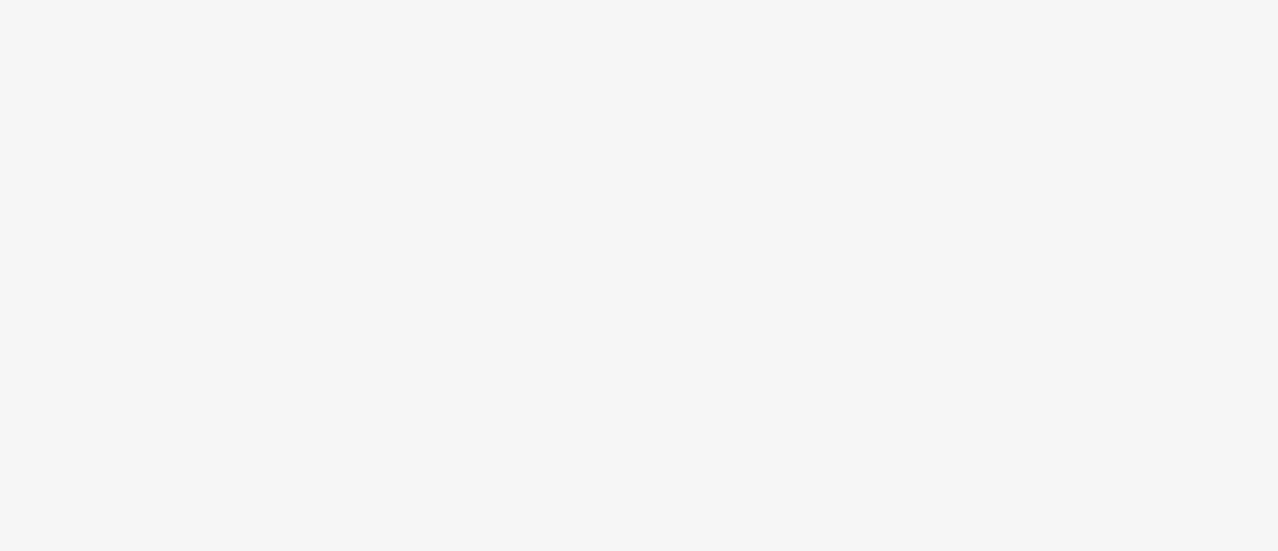 scroll, scrollTop: 0, scrollLeft: 0, axis: both 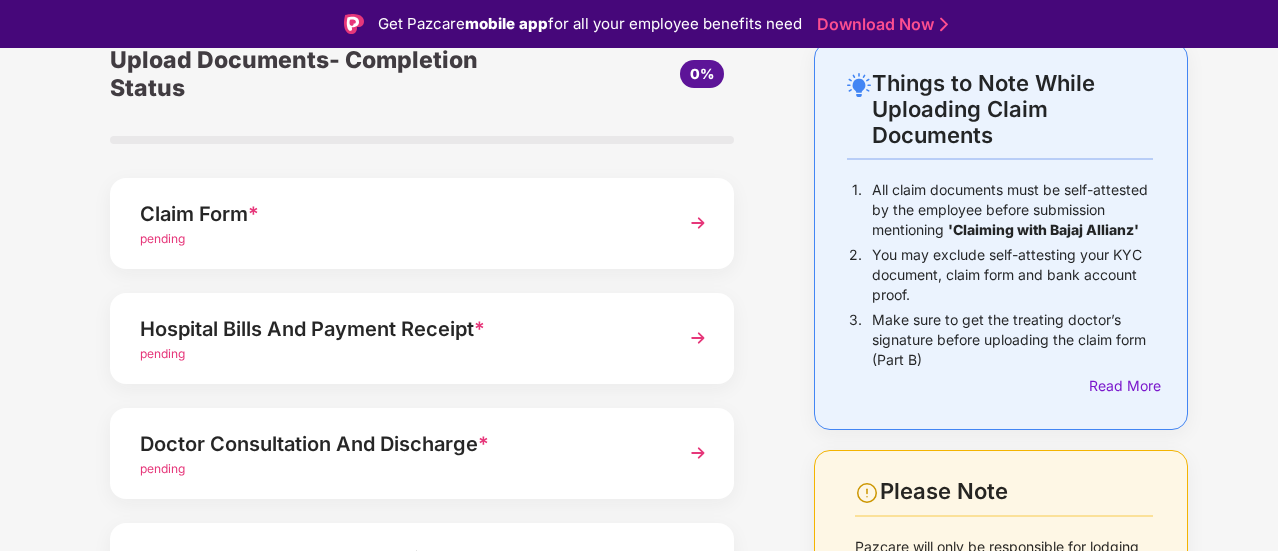 click at bounding box center [698, 223] 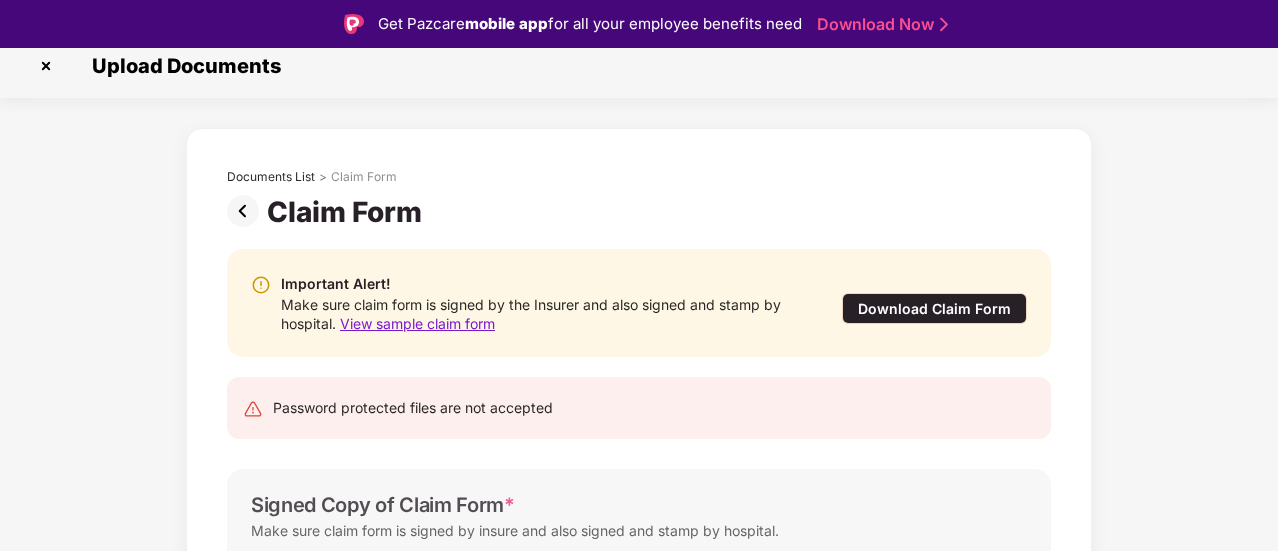 scroll, scrollTop: 0, scrollLeft: 0, axis: both 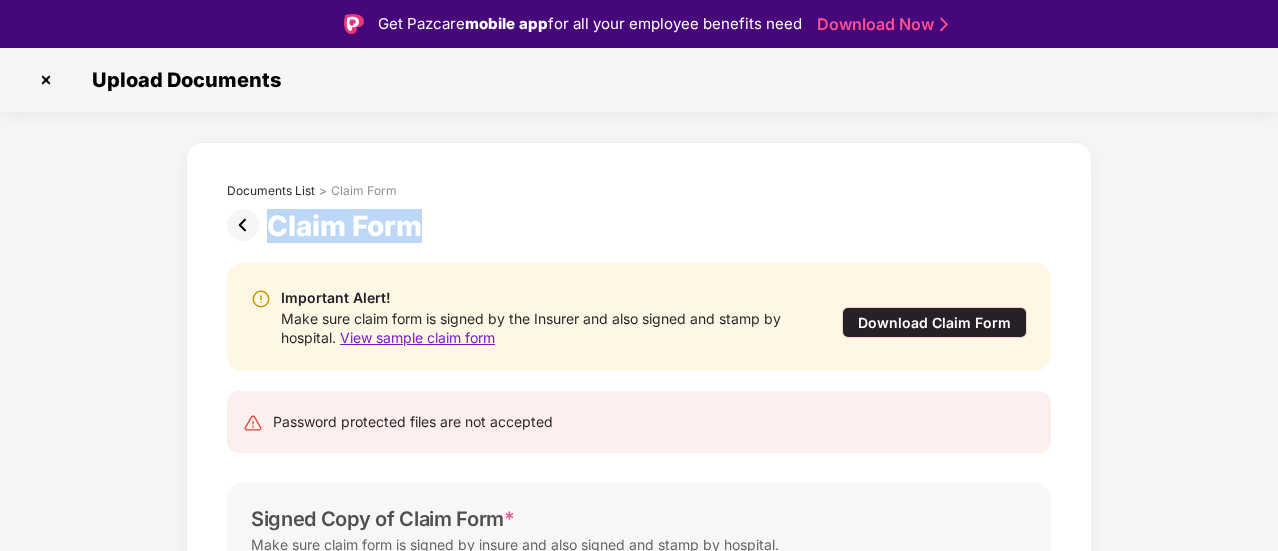 drag, startPoint x: 427, startPoint y: 227, endPoint x: 275, endPoint y: 241, distance: 152.64337 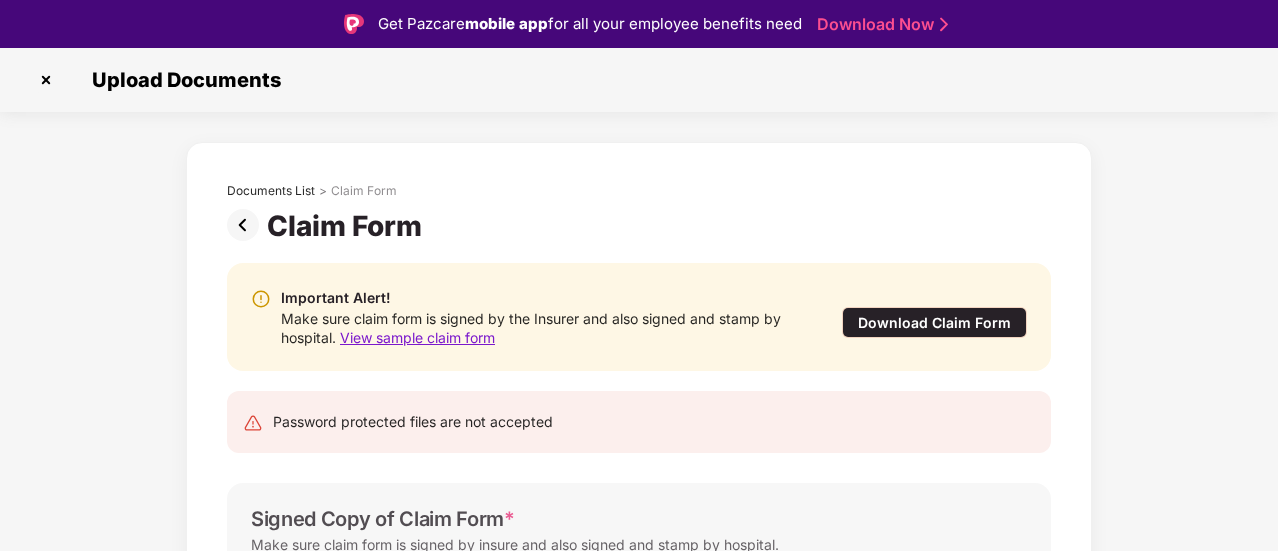 click on "Upload Documents" at bounding box center [639, 80] 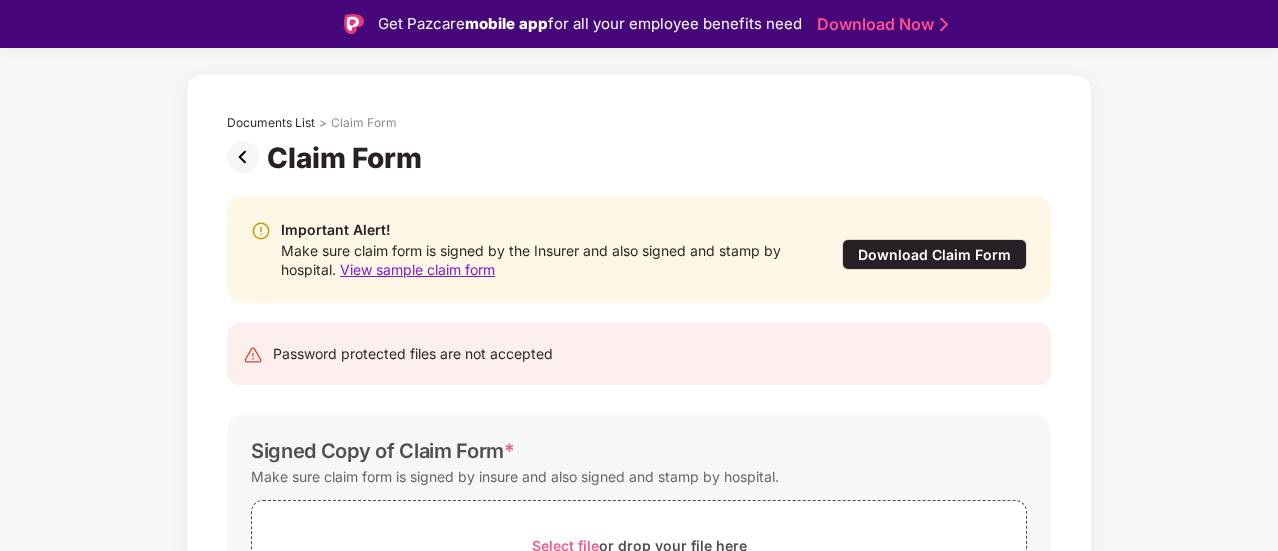 scroll, scrollTop: 100, scrollLeft: 0, axis: vertical 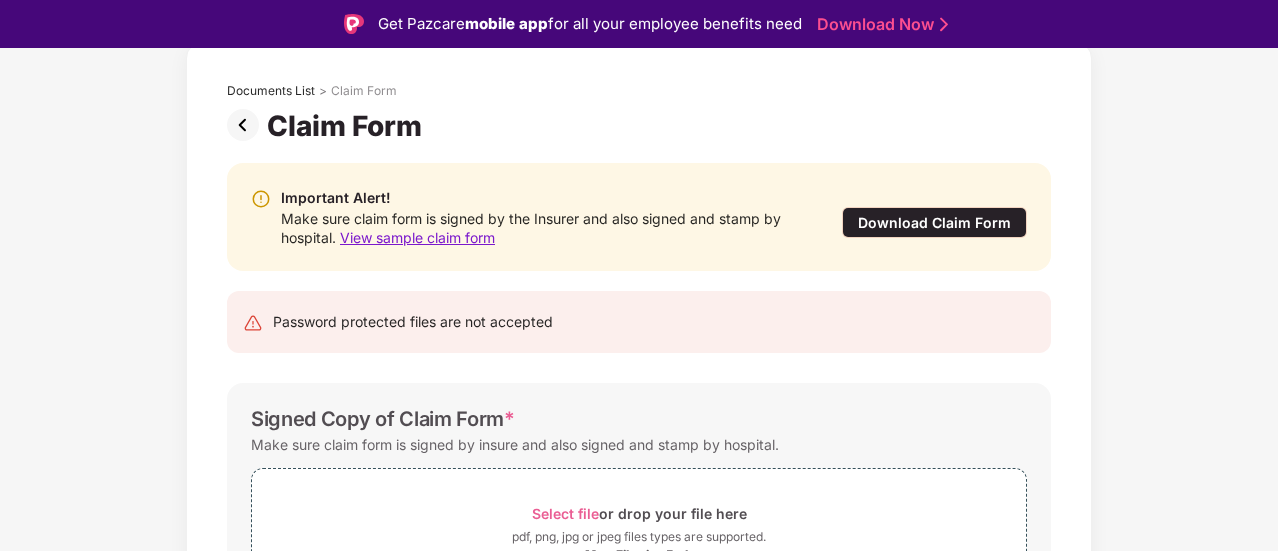 click on "Download Now" at bounding box center [879, 24] 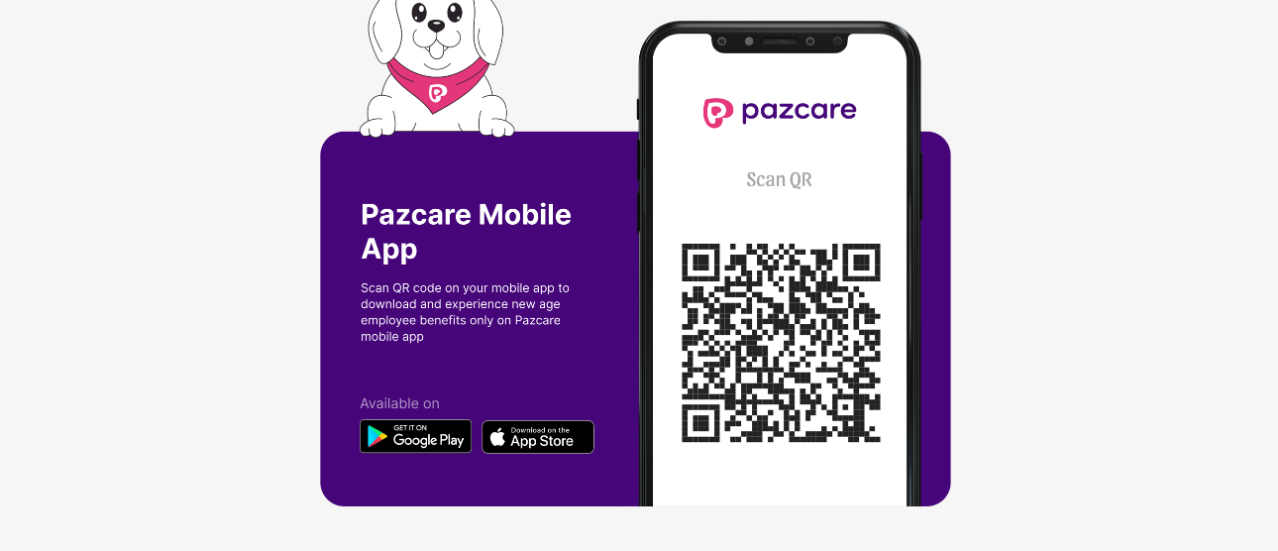 scroll, scrollTop: 11, scrollLeft: 0, axis: vertical 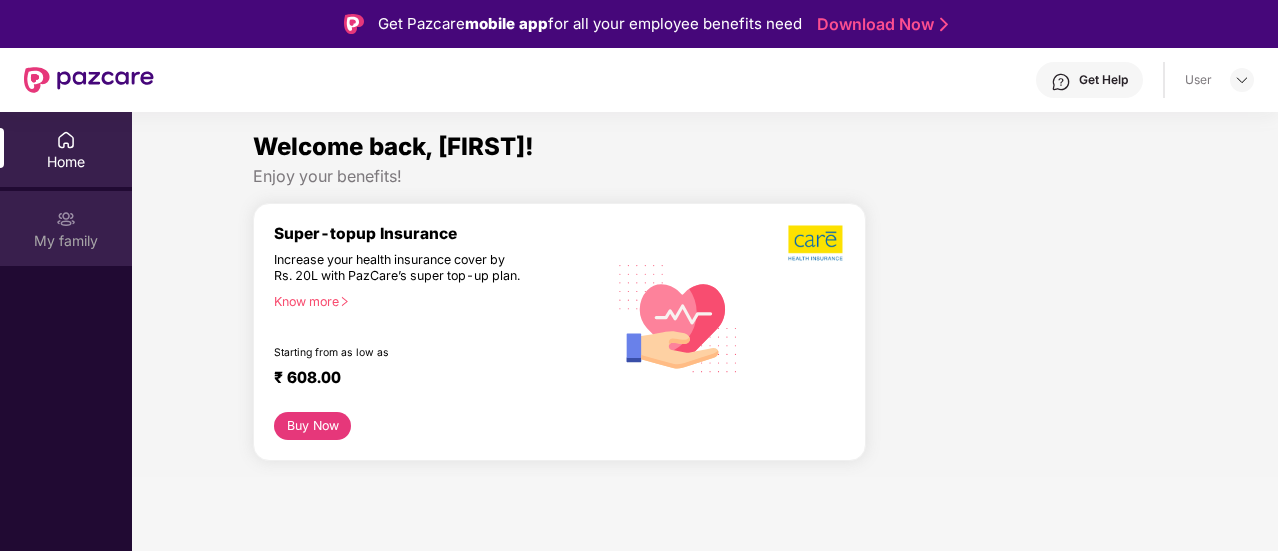 click at bounding box center (66, 219) 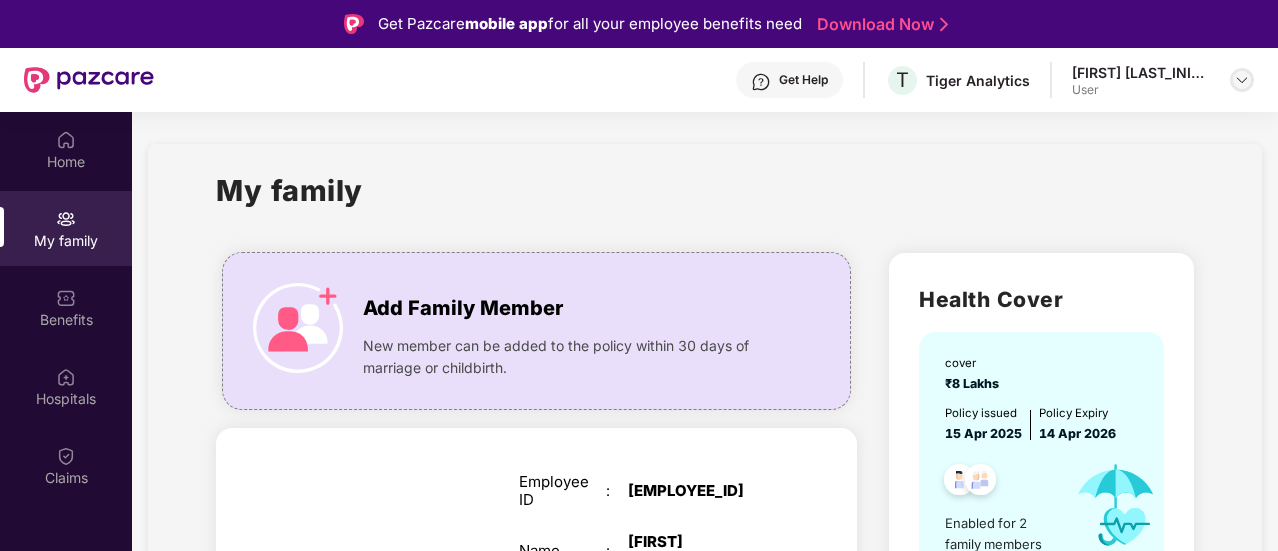 click at bounding box center (1242, 80) 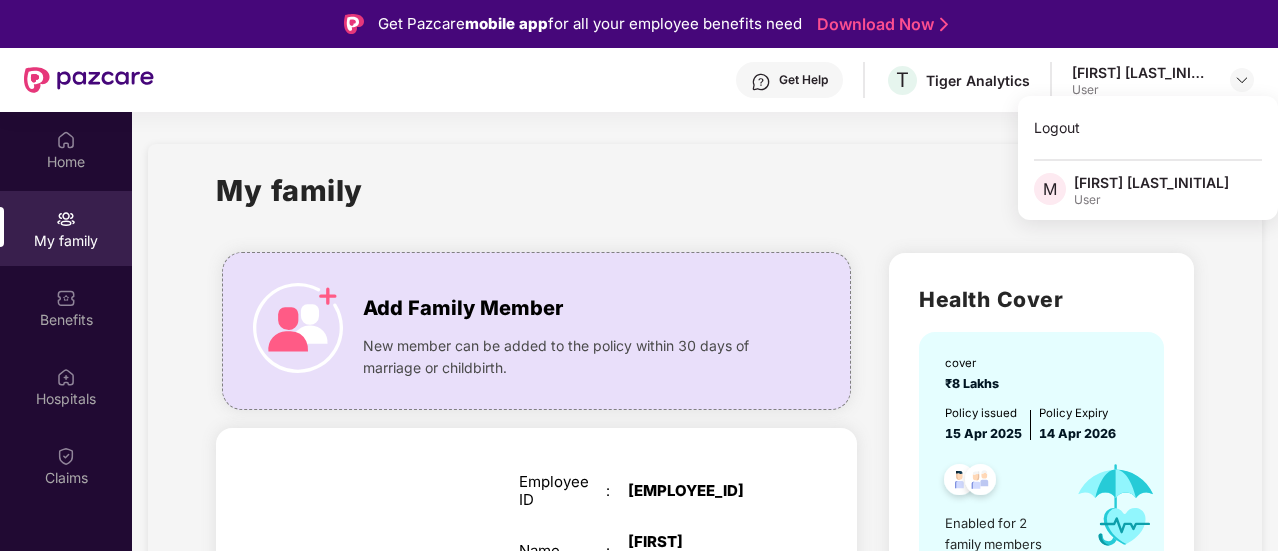 click on "My family   Add Family Member New member can be added to the policy within 30 days of marriage or childbirth. SELF Employee ID : [EMPLOYEE_ID] Name : [FIRST] [LAST_INITIAL] Date of birth : [DATE] Gender : FEMALE Email ID : [EMAIL] Mobile number : [PHONE] Benefits : GMC GPA GMC TOP-UP FATHER Name : [LAST] [LAST_INITIAL] [LAST_INITIAL] Date of birth : [DATE] Gender : MALE Benefits : GMC GMC TOP-UP   Health Cover    cover ₹8 Lakhs    Policy issued 15 Apr 2025 Policy Expiry 14 Apr 2026 Enabled for 2 family members View details   Accidental Cover   cover ₹25 Lakhs    Policy issued 15 Apr 2025 Policy Expiry 14 Apr 2026 Enabled for 1 family member View details   Health Topup Cover    cover ₹8 Lakhs    Policy issued 15 Apr 2025 Policy Expiry 14 Apr 2026 Enabled for 2 family members View details" at bounding box center [705, 931] 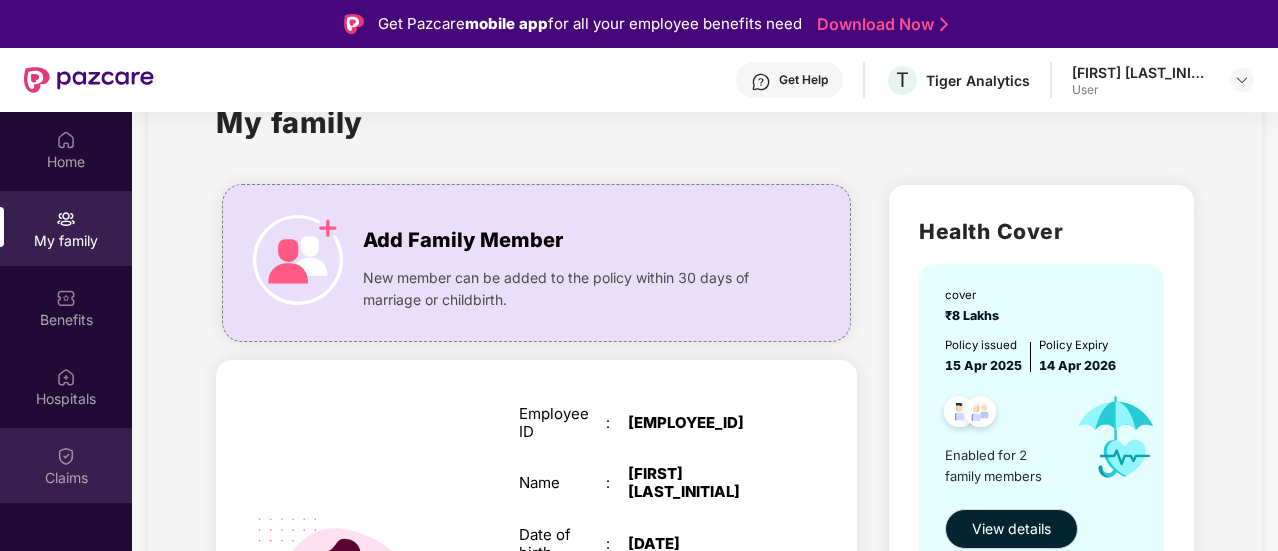 scroll, scrollTop: 100, scrollLeft: 0, axis: vertical 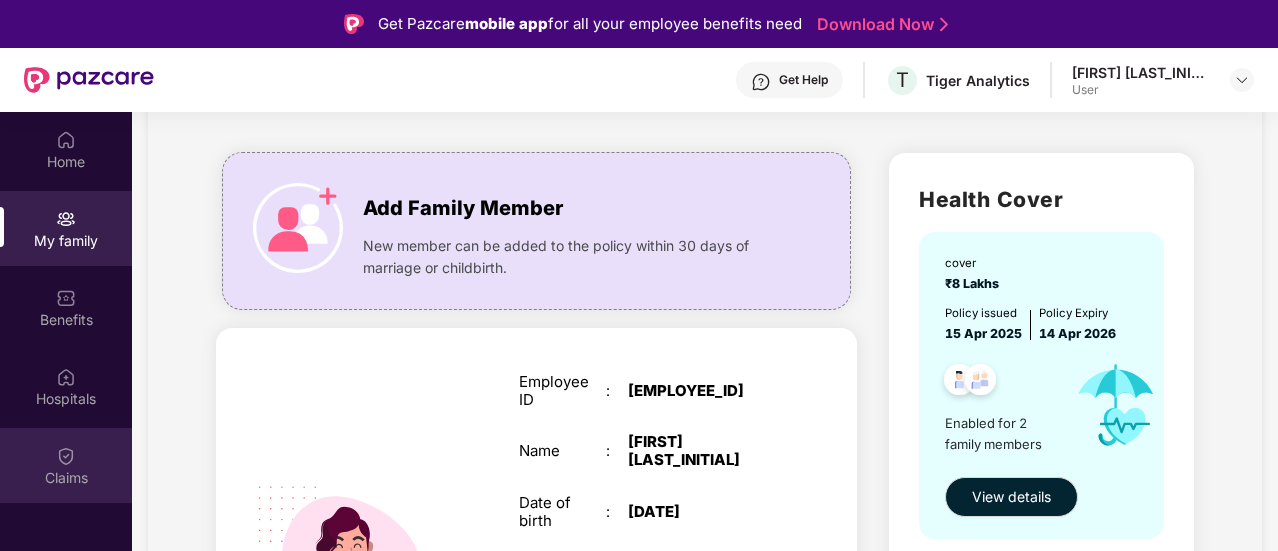 click on "Claims" at bounding box center (66, 465) 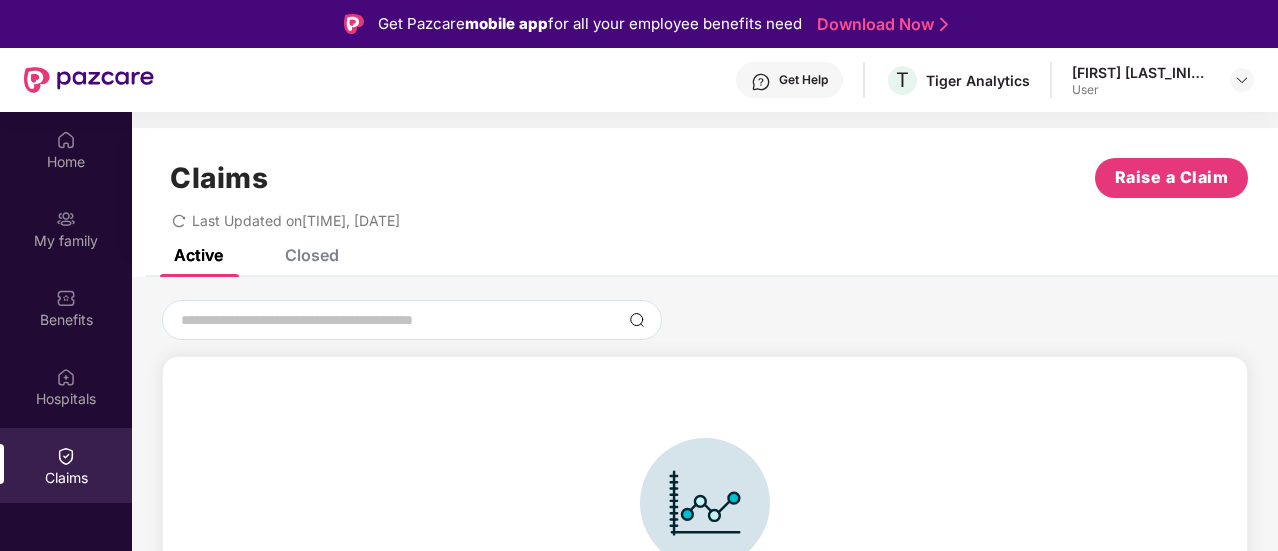 click on "Closed" at bounding box center (312, 255) 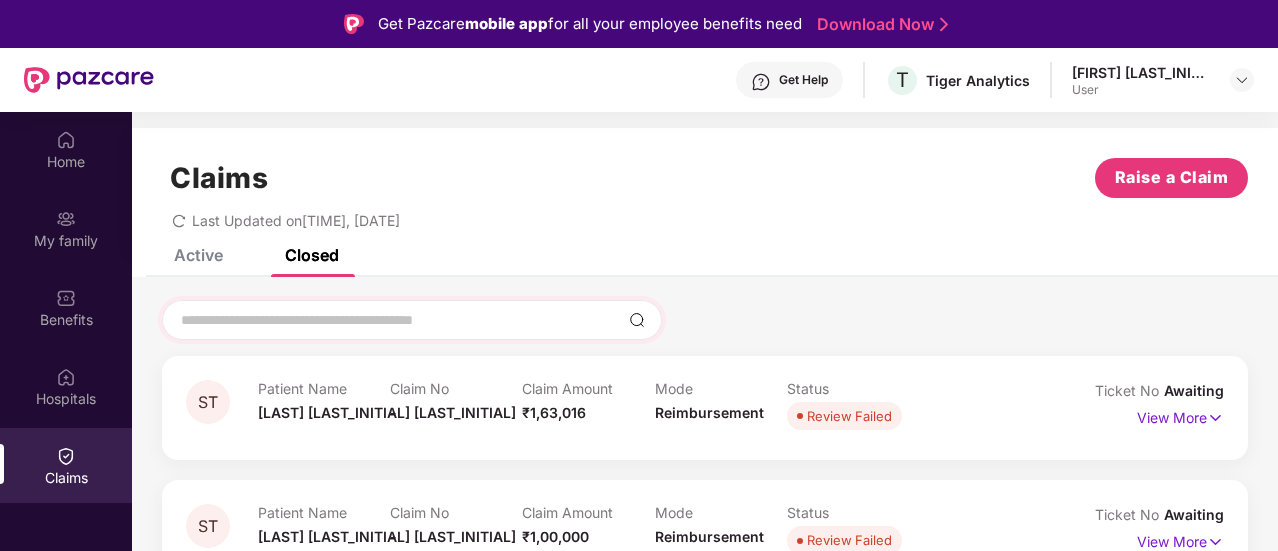 scroll, scrollTop: 112, scrollLeft: 0, axis: vertical 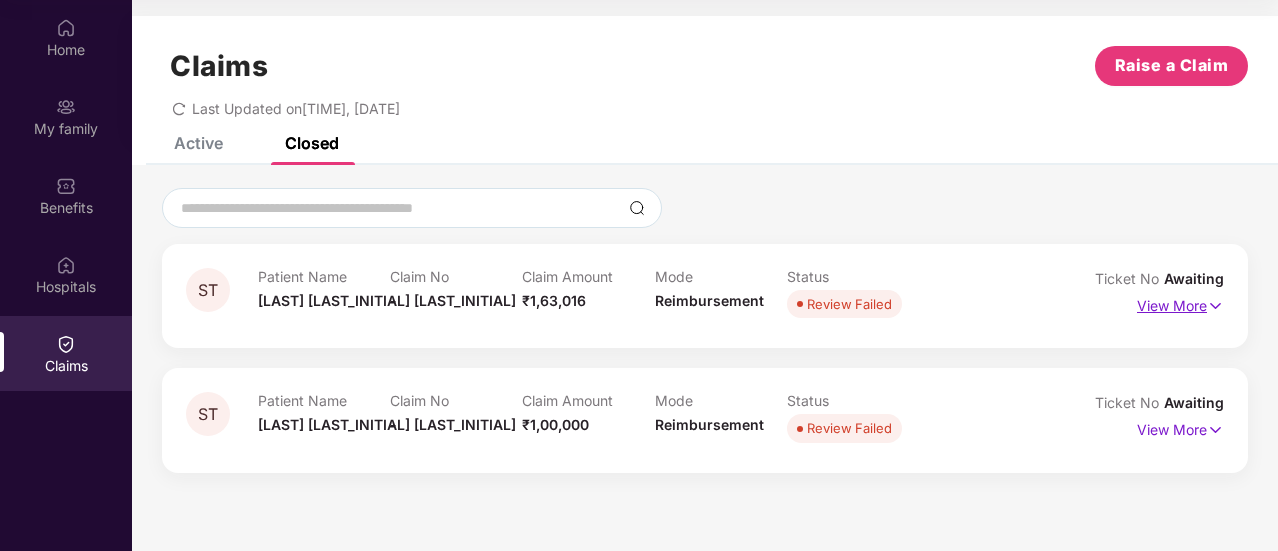 click on "View More" at bounding box center (1180, 303) 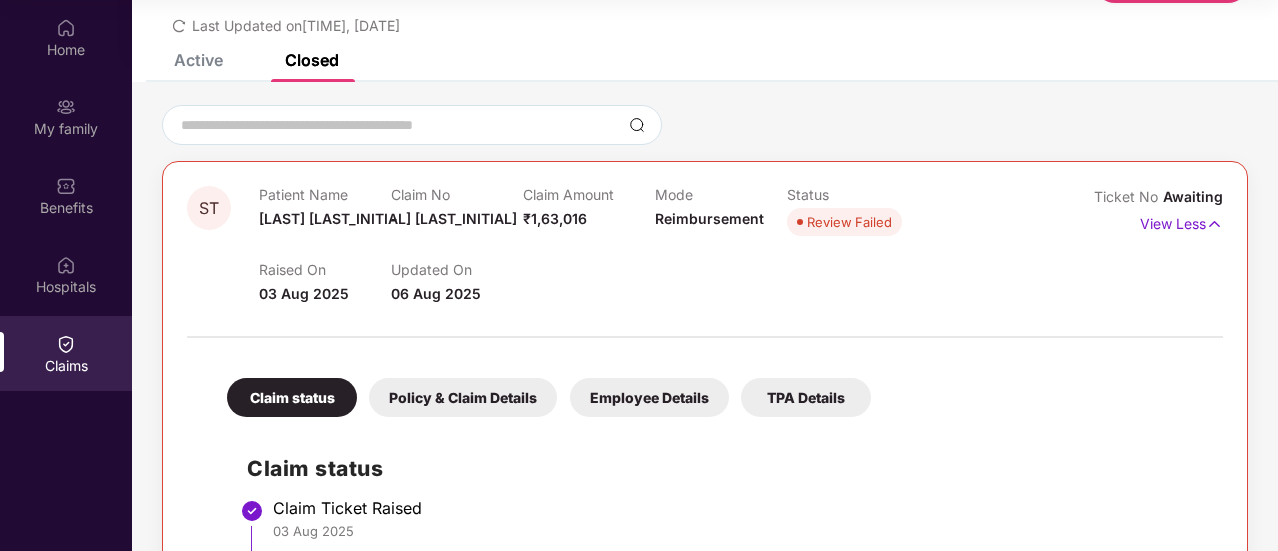 scroll, scrollTop: 200, scrollLeft: 0, axis: vertical 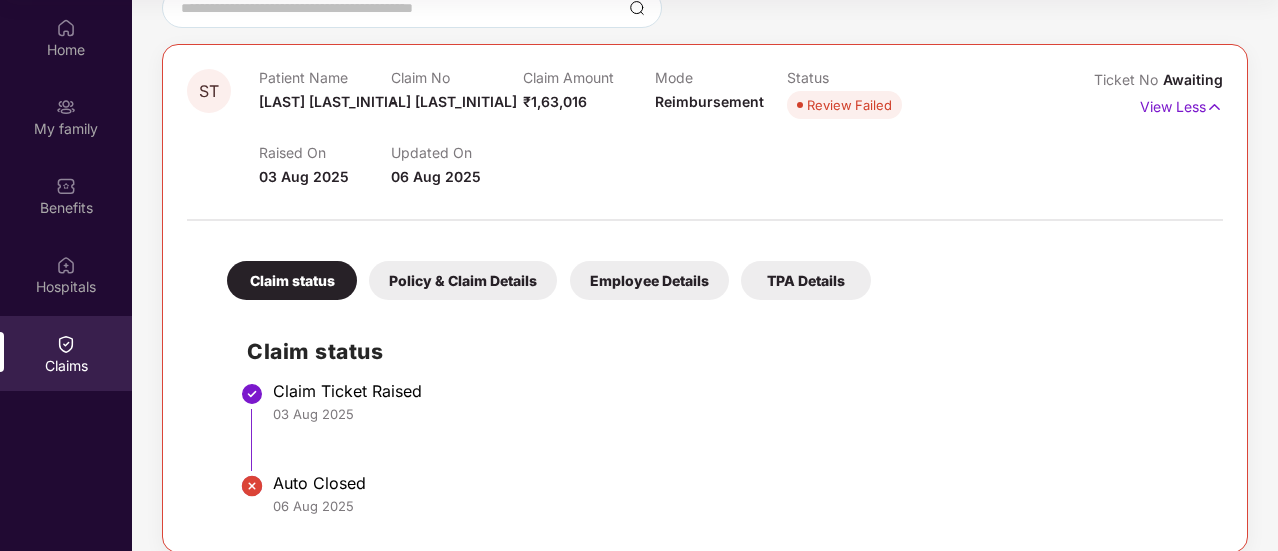 click on "Policy & Claim Details" at bounding box center (463, 280) 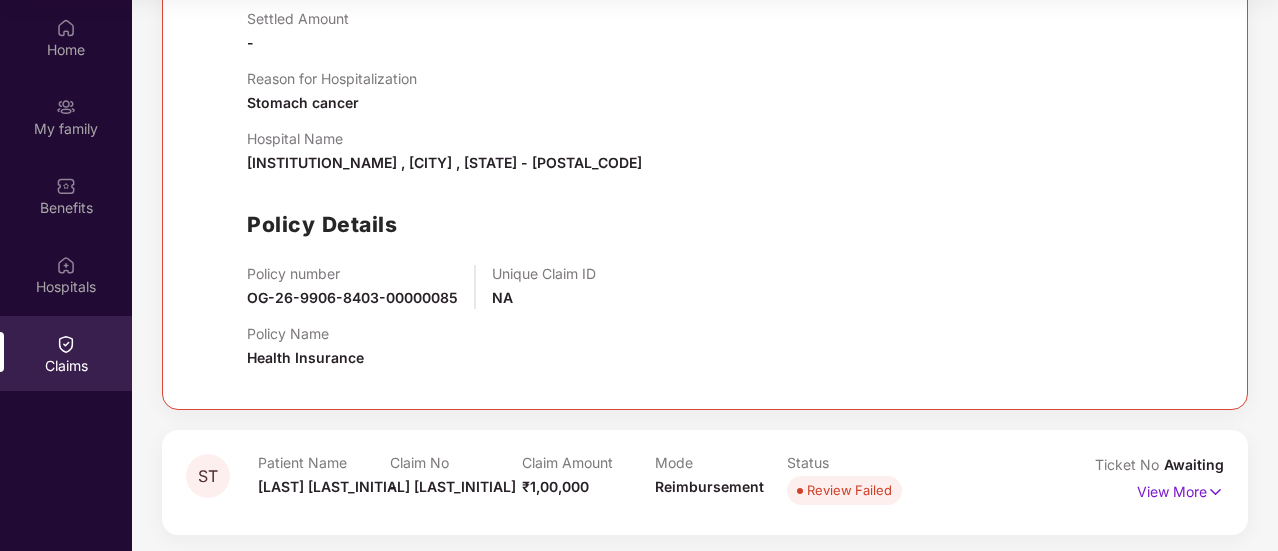scroll, scrollTop: 704, scrollLeft: 0, axis: vertical 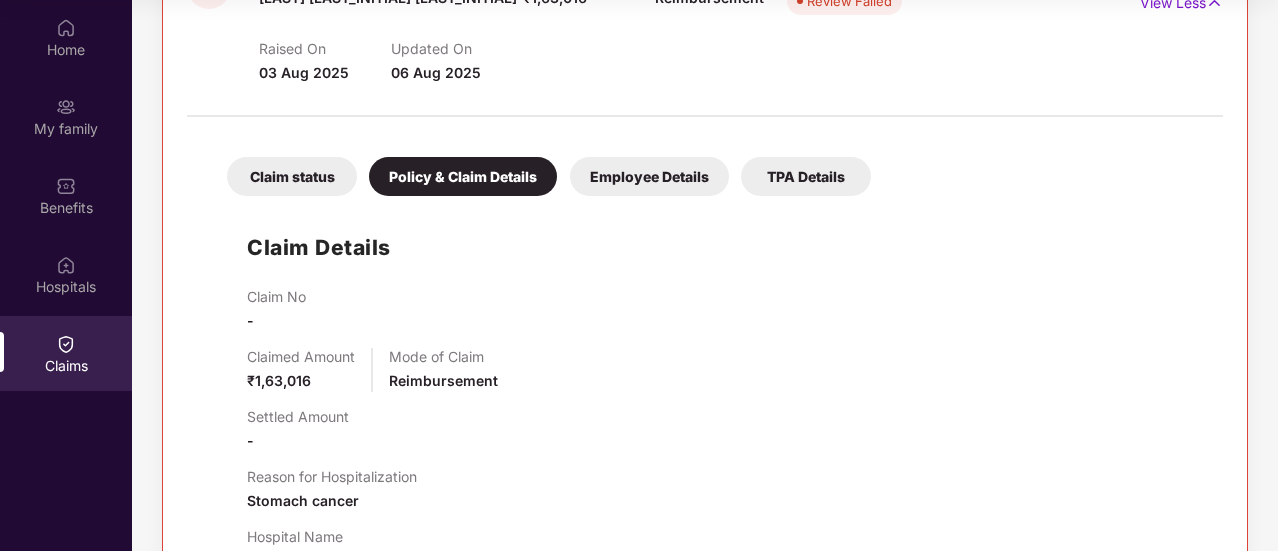 click on "Employee Details" at bounding box center (649, 176) 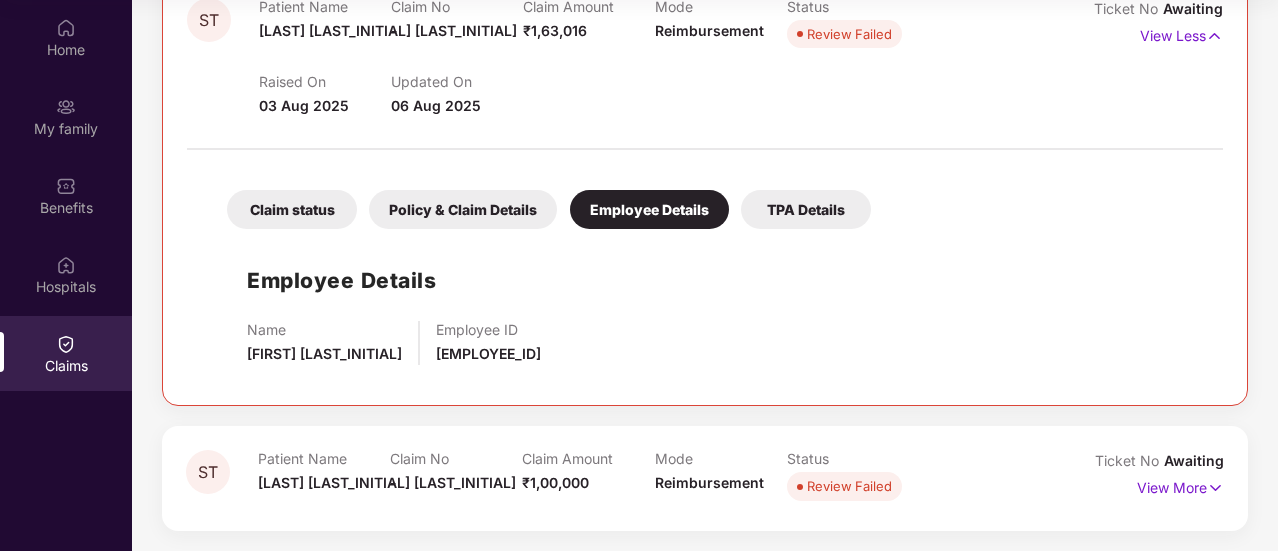 scroll, scrollTop: 269, scrollLeft: 0, axis: vertical 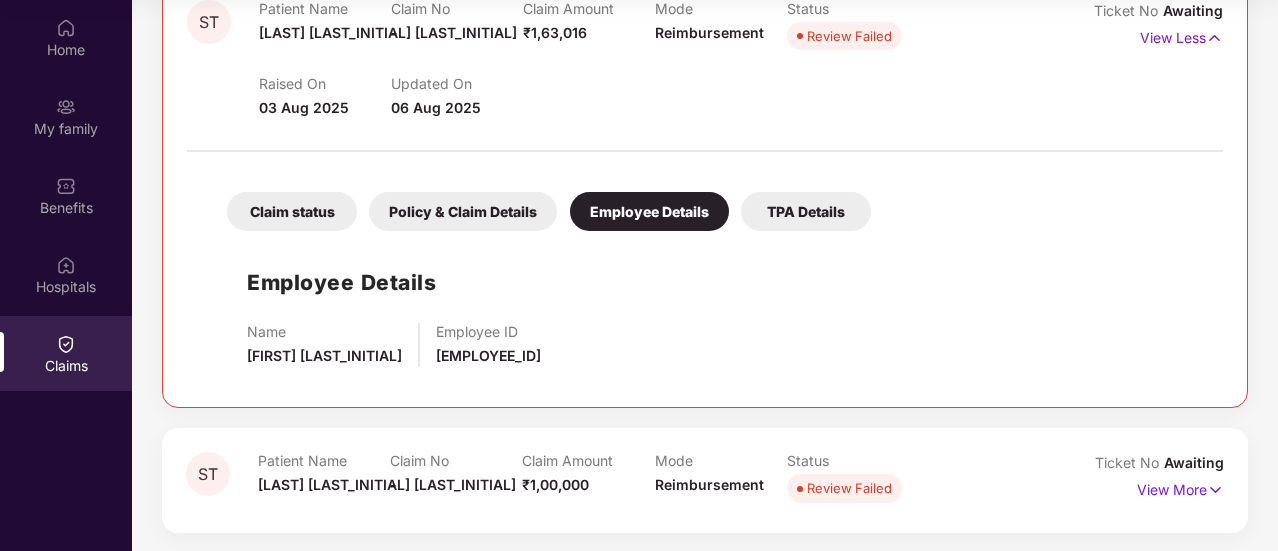 click on "TPA Details" at bounding box center (806, 211) 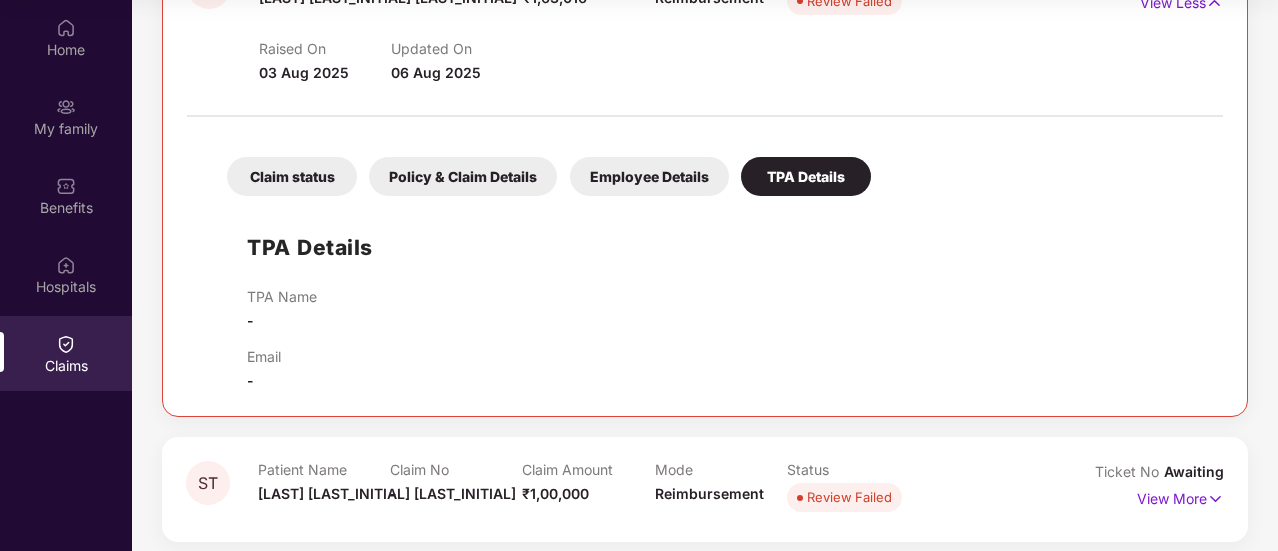 click on "Employee Details" at bounding box center [649, 176] 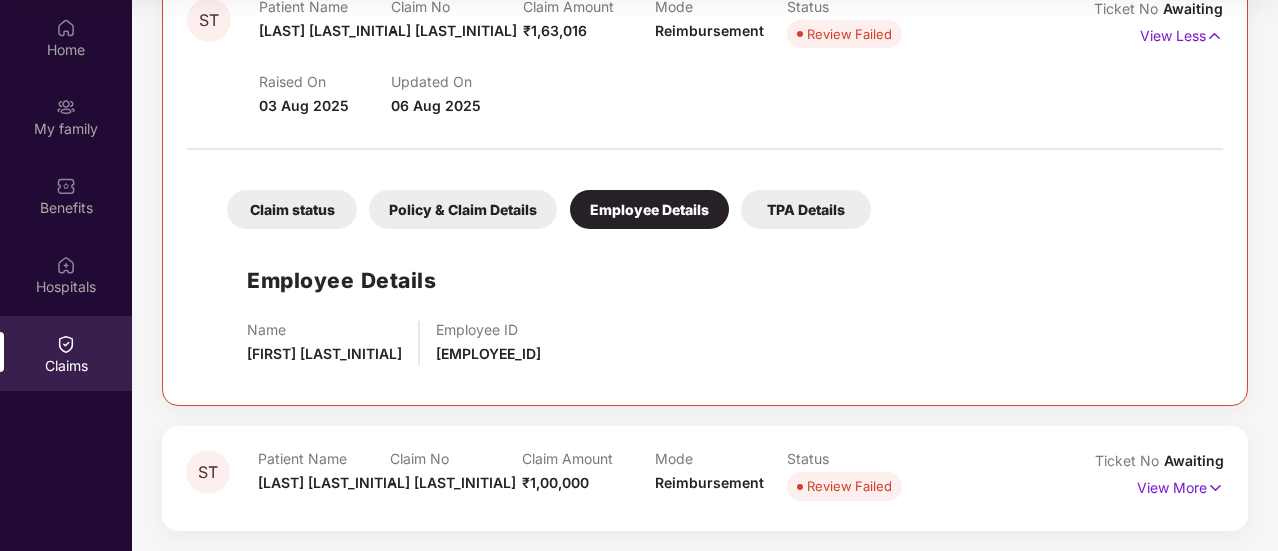 scroll, scrollTop: 269, scrollLeft: 0, axis: vertical 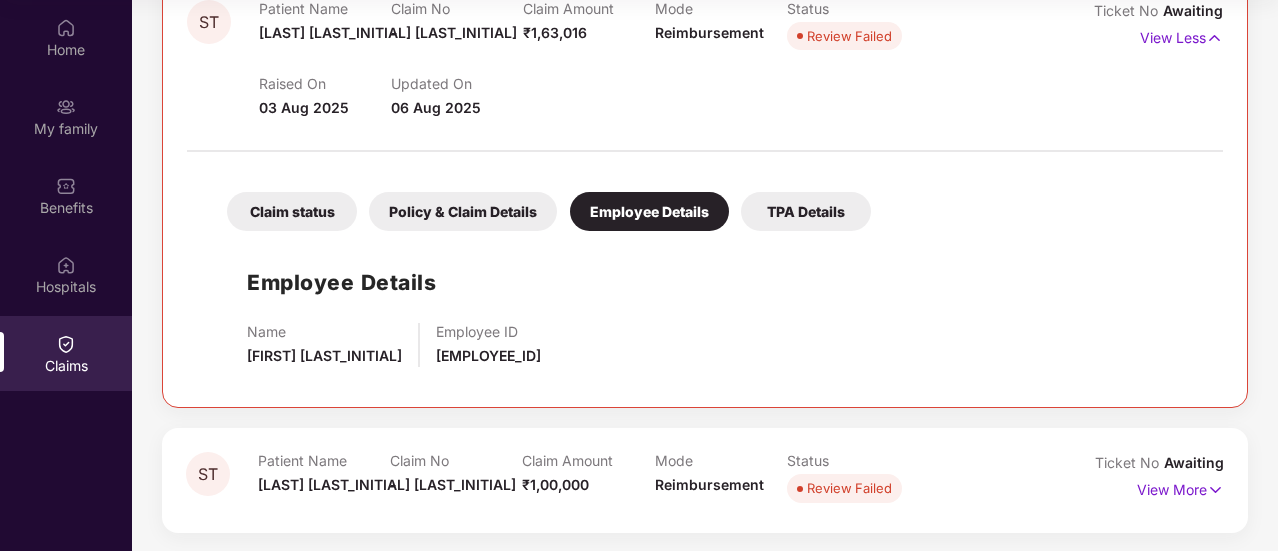 click on "Policy & Claim Details" at bounding box center [463, 211] 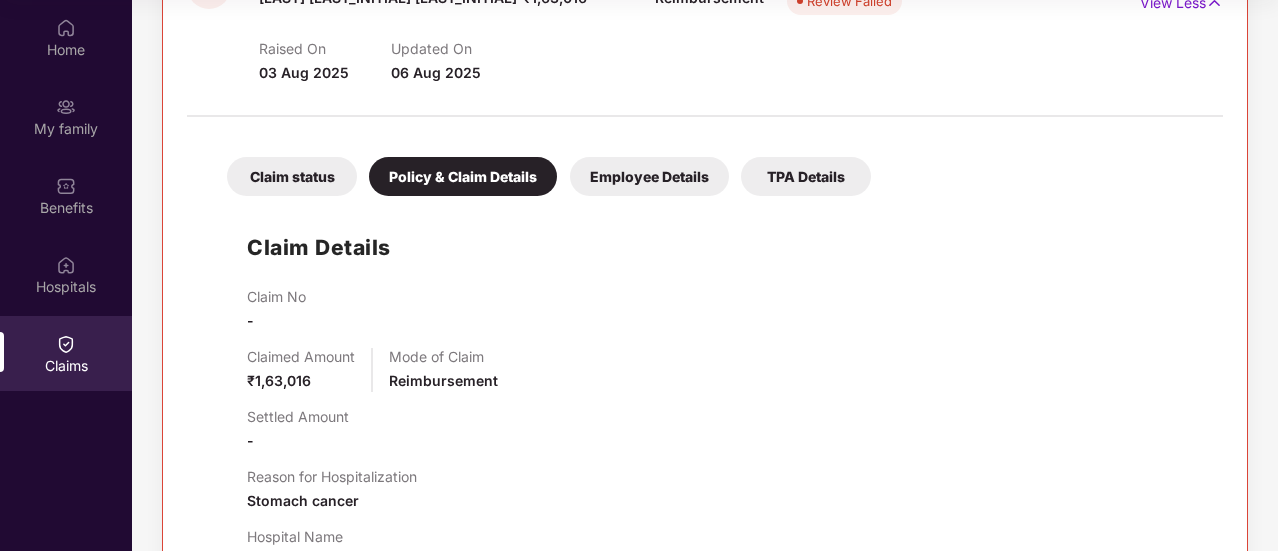 click on "Claim status" at bounding box center (292, 176) 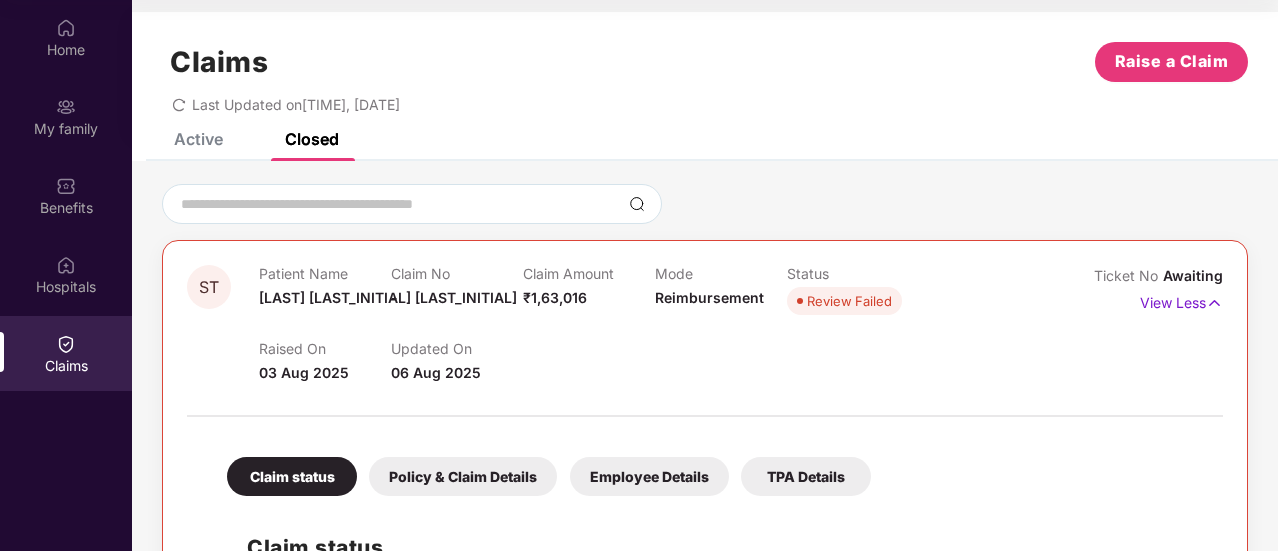 scroll, scrollTop: 0, scrollLeft: 0, axis: both 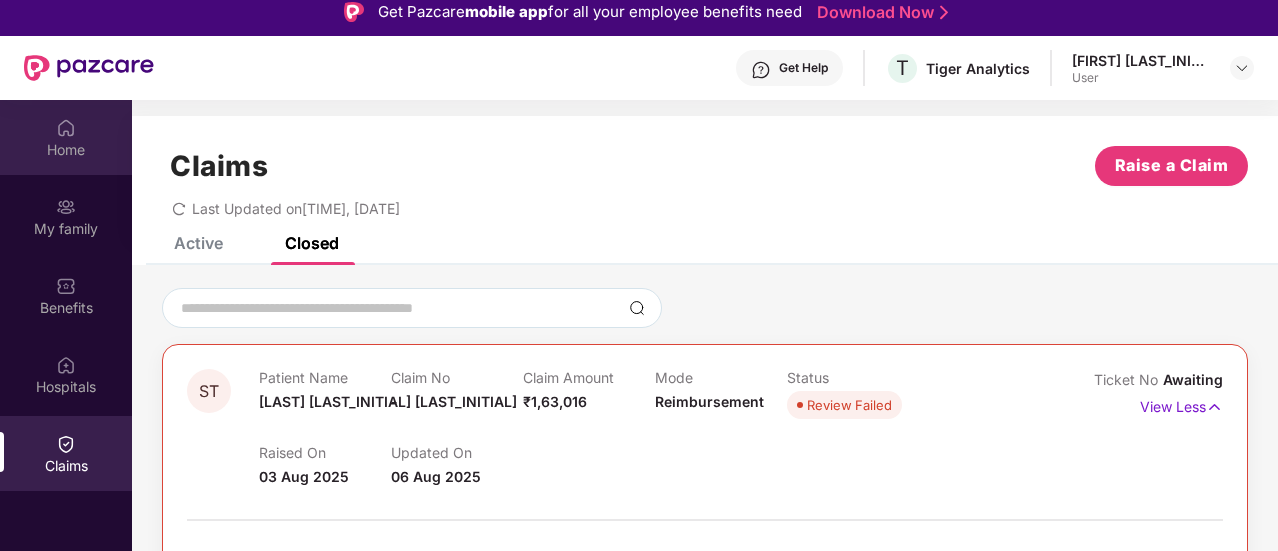 click at bounding box center [66, 128] 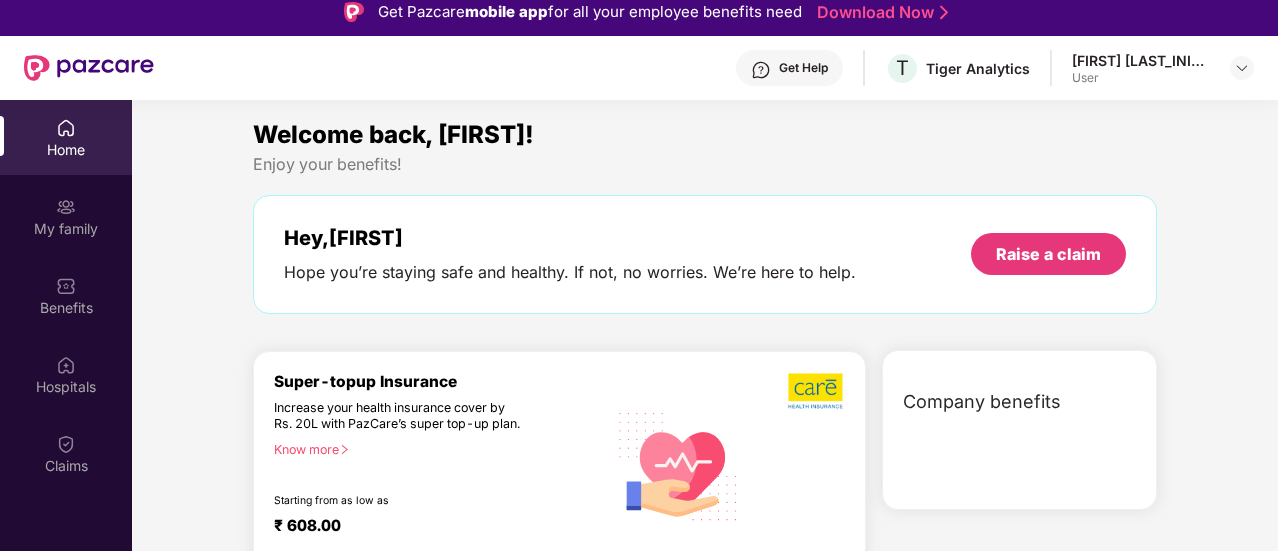 scroll, scrollTop: 0, scrollLeft: 0, axis: both 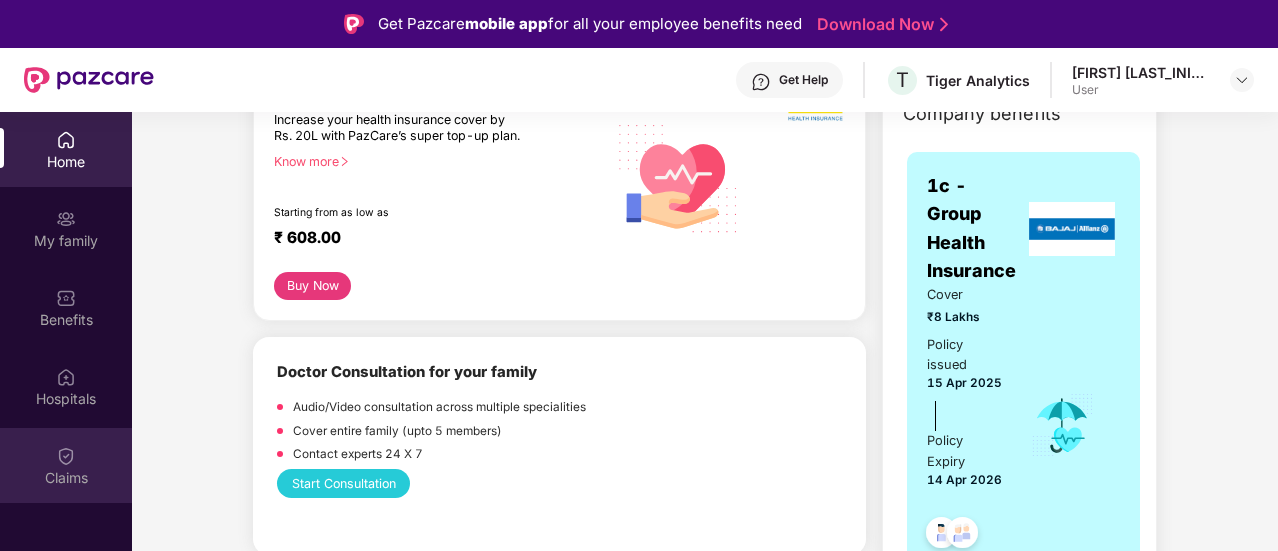click on "Claims" at bounding box center [66, 465] 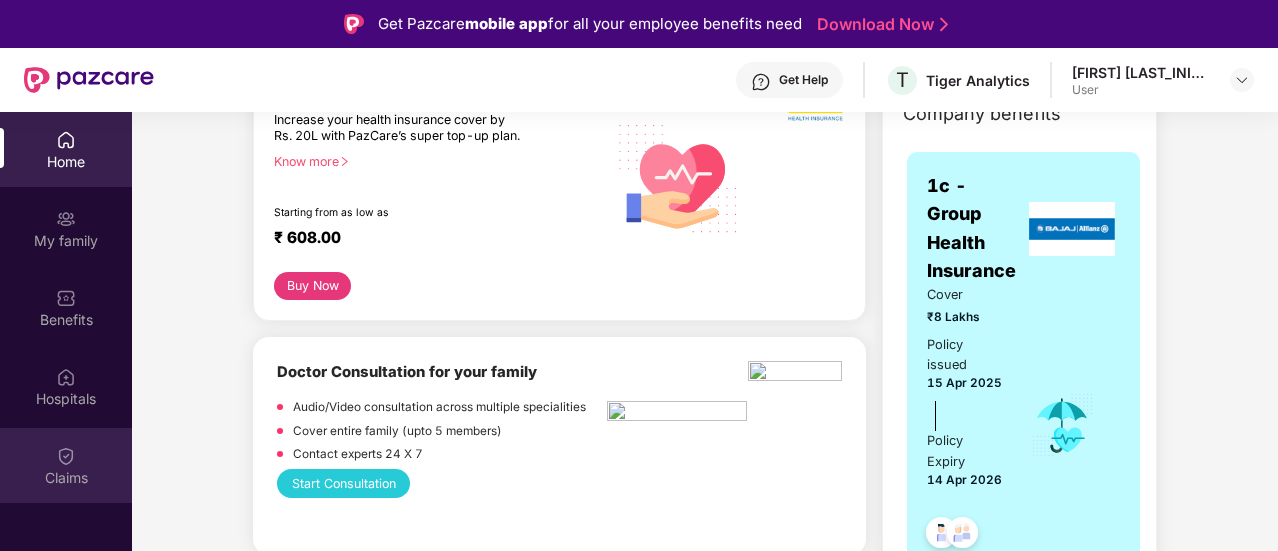scroll, scrollTop: 0, scrollLeft: 0, axis: both 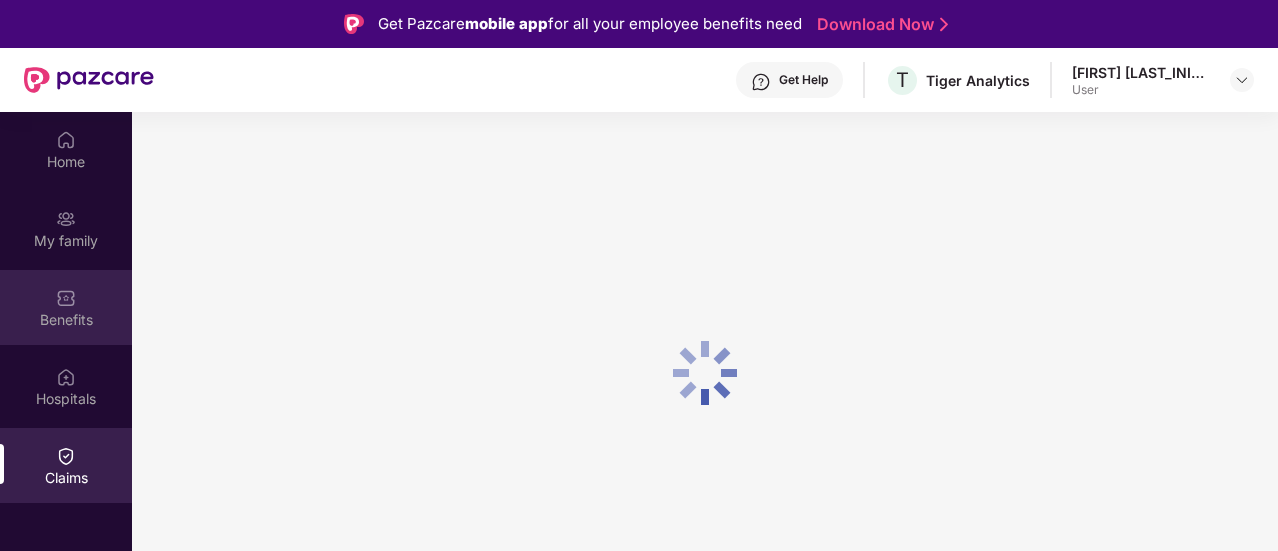 click on "Benefits" at bounding box center [66, 320] 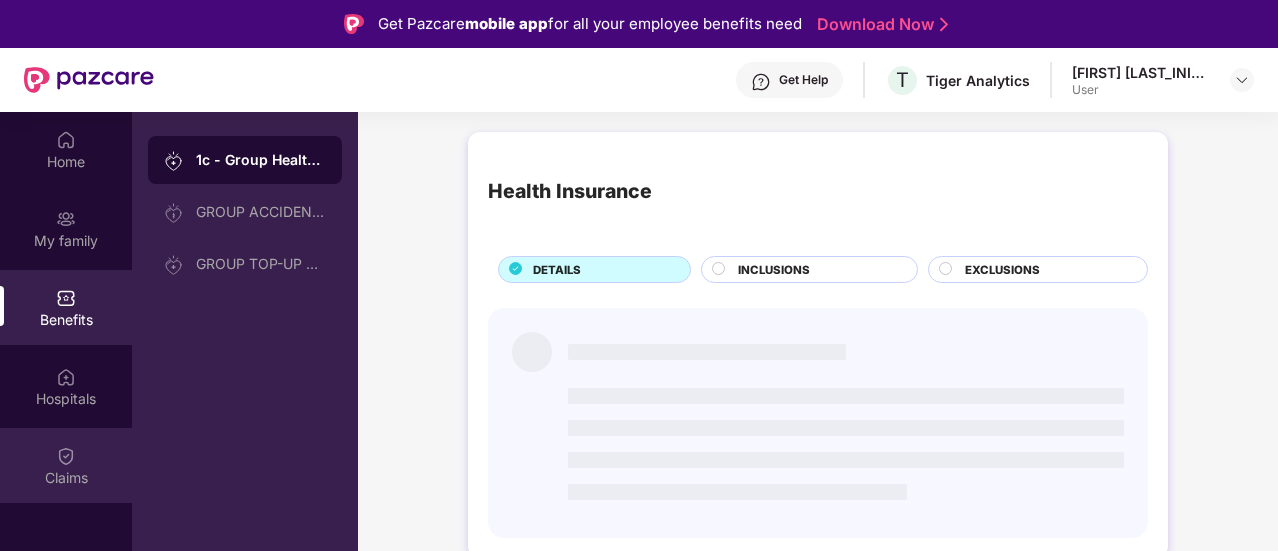click at bounding box center [66, 456] 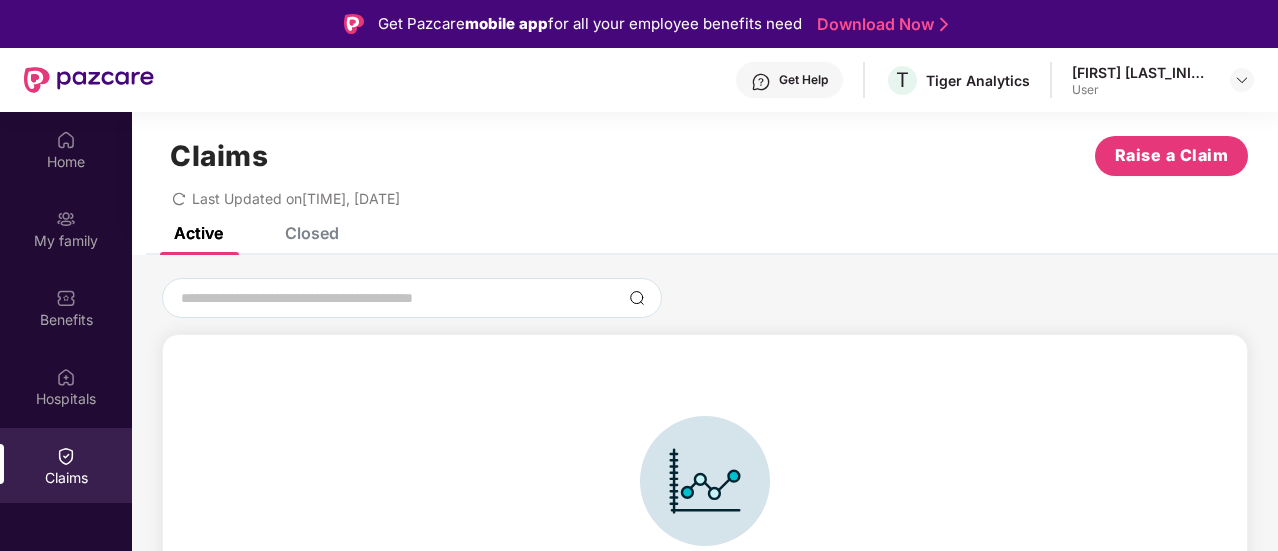 scroll, scrollTop: 44, scrollLeft: 0, axis: vertical 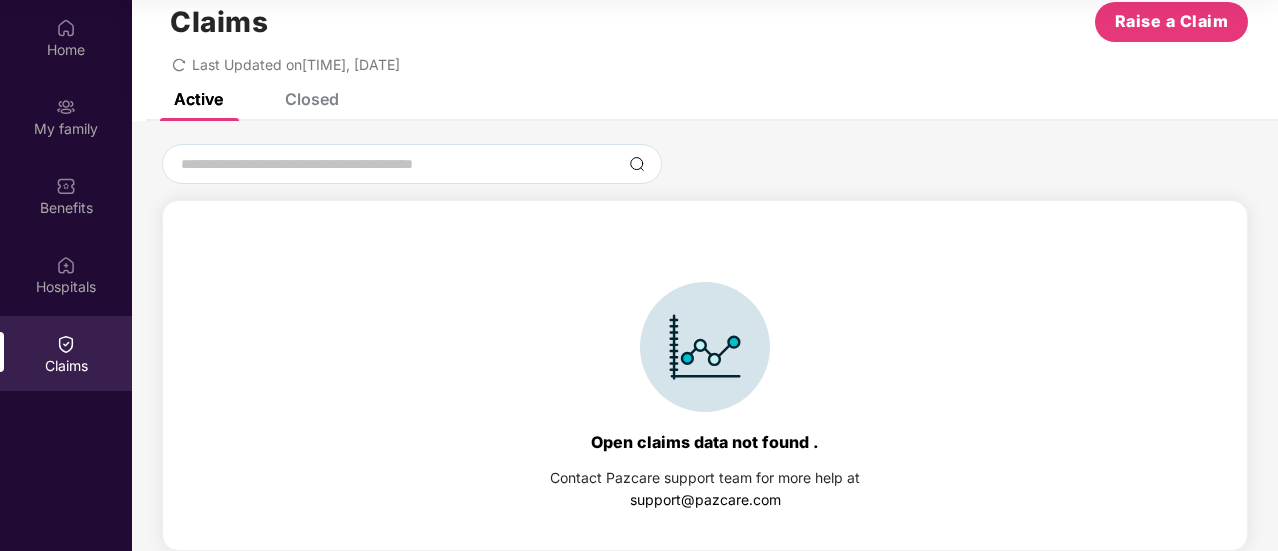 click on "Closed" at bounding box center (312, 99) 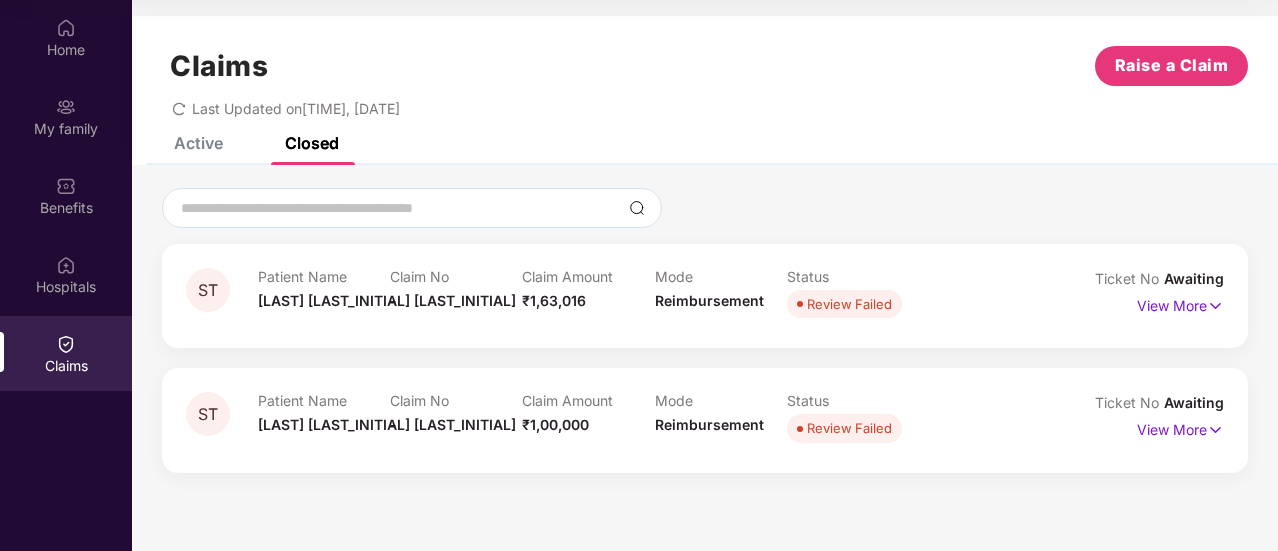 click on "Active" at bounding box center [198, 143] 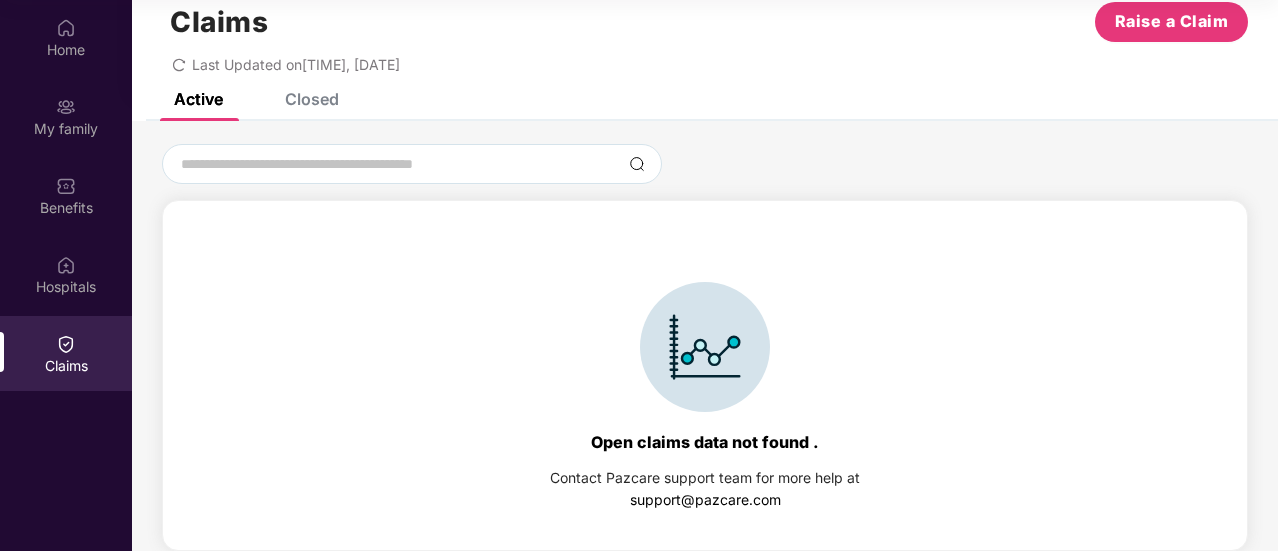scroll, scrollTop: 0, scrollLeft: 0, axis: both 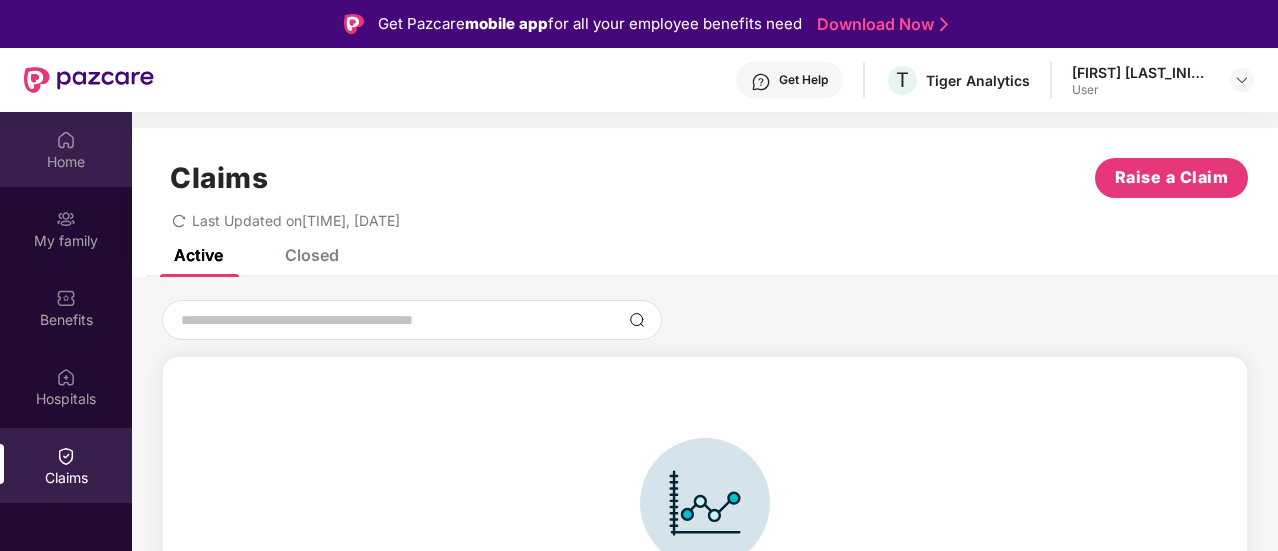 click on "Home" at bounding box center (66, 149) 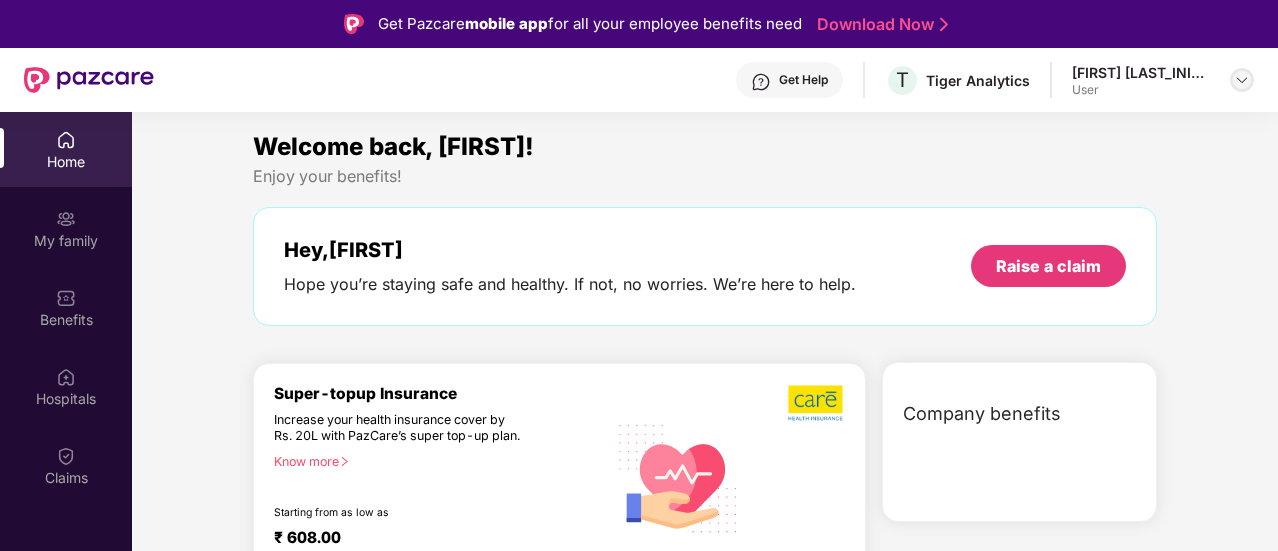 click at bounding box center (1242, 80) 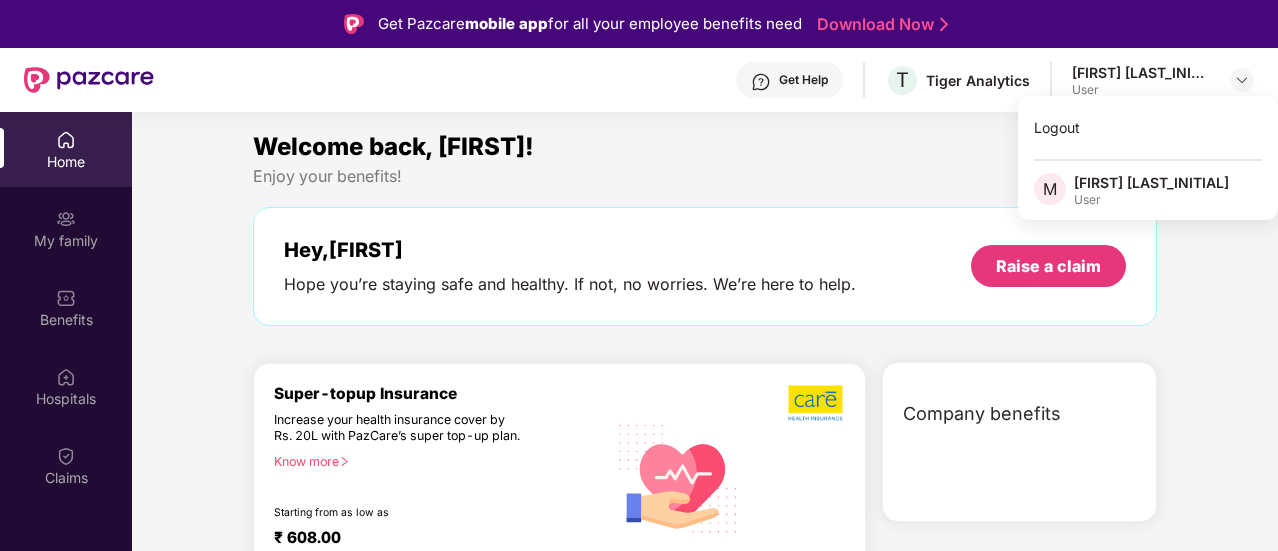 click on "Welcome back, Malar!" at bounding box center (705, 147) 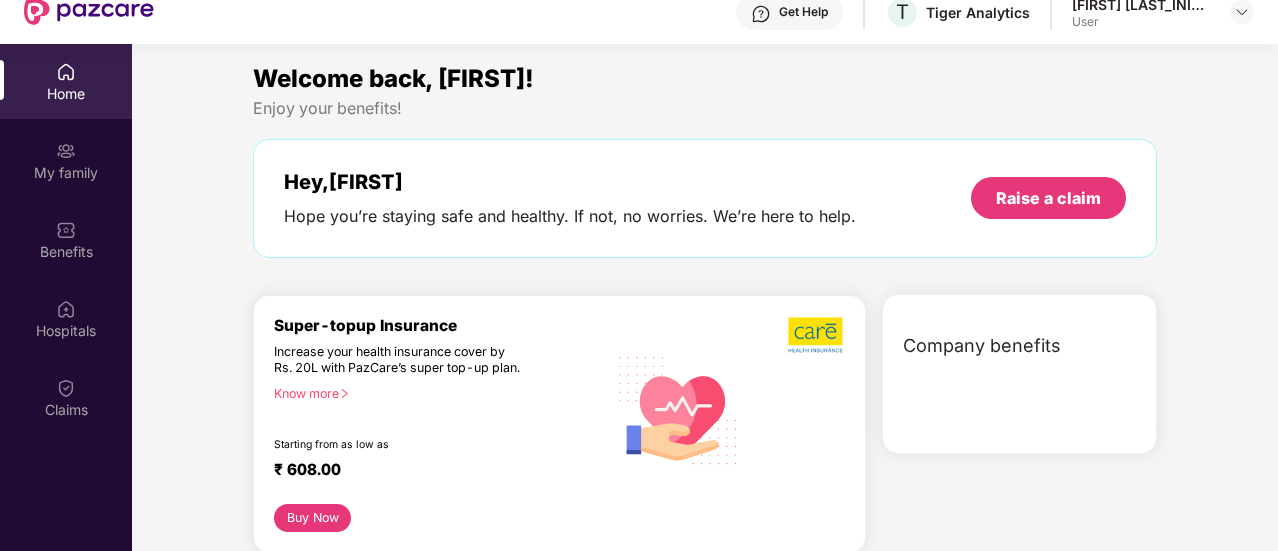 scroll, scrollTop: 112, scrollLeft: 0, axis: vertical 